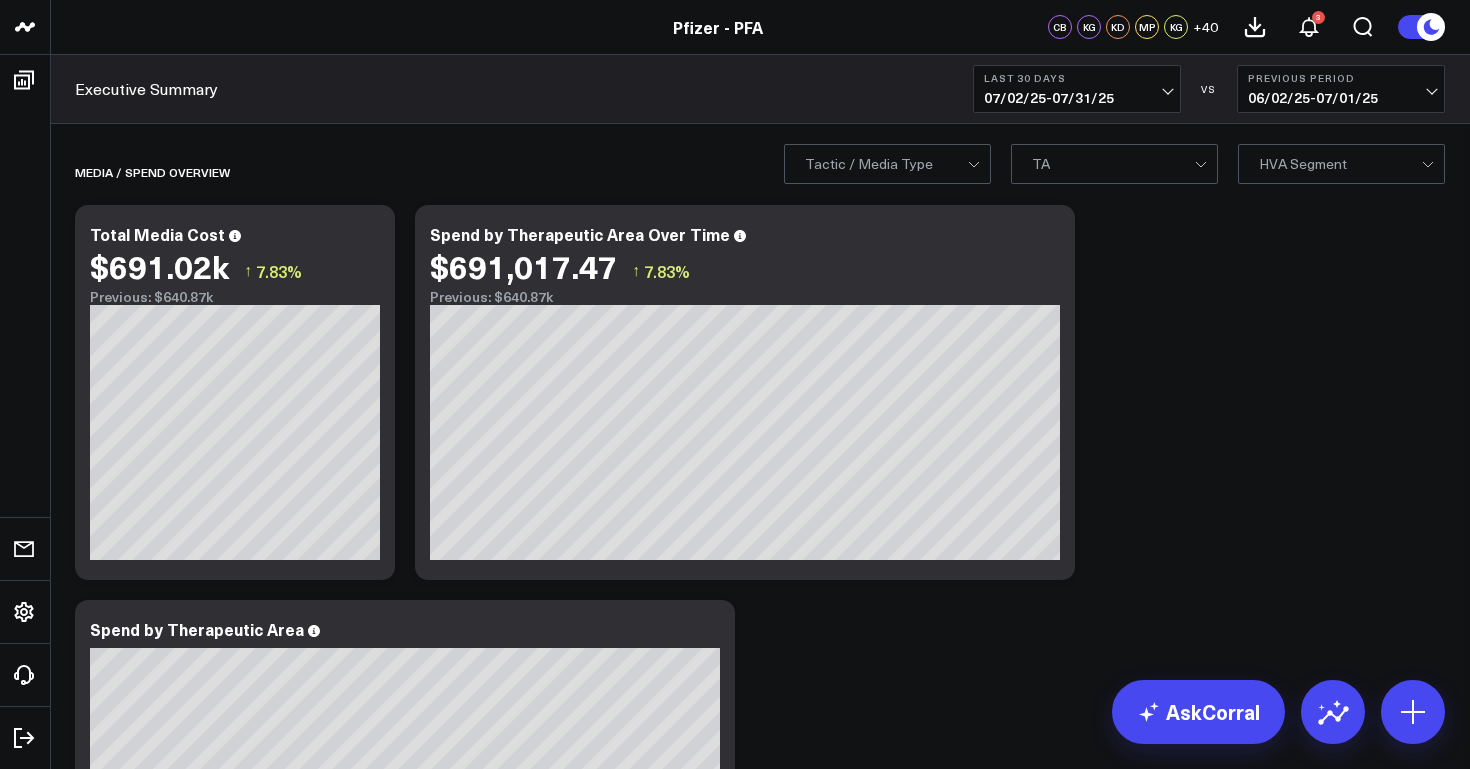 scroll, scrollTop: 0, scrollLeft: 0, axis: both 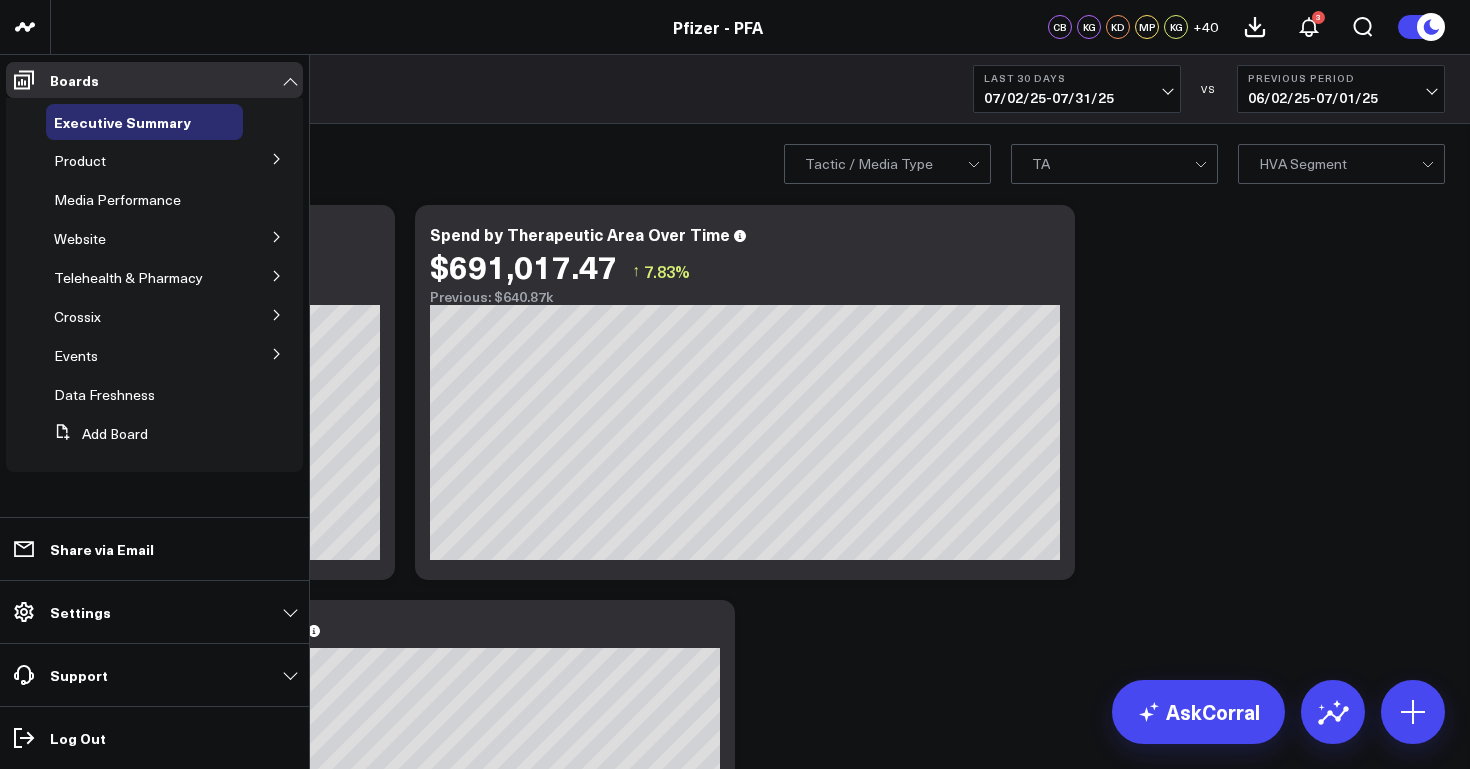 click at bounding box center (277, 158) 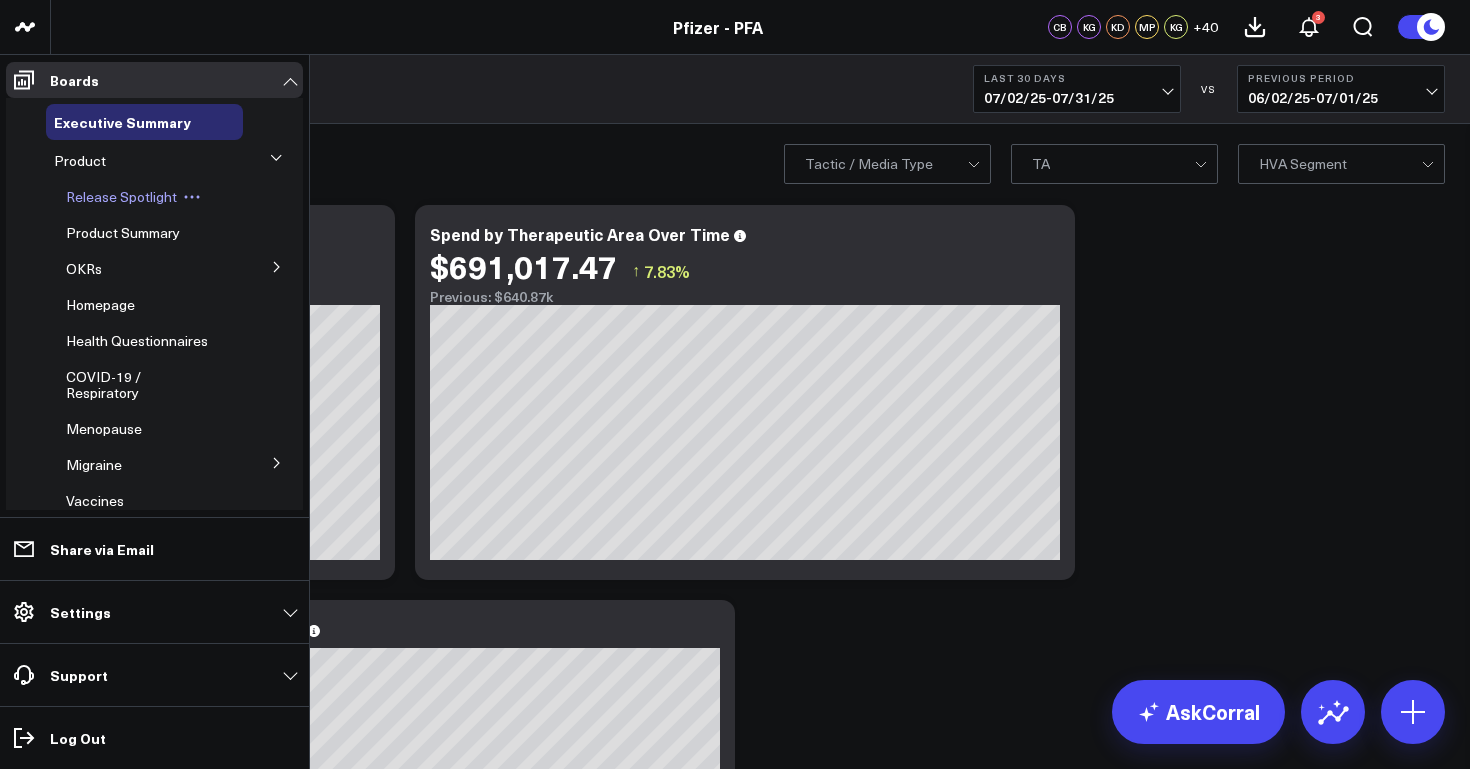 click on "Release Spotlight" at bounding box center [121, 196] 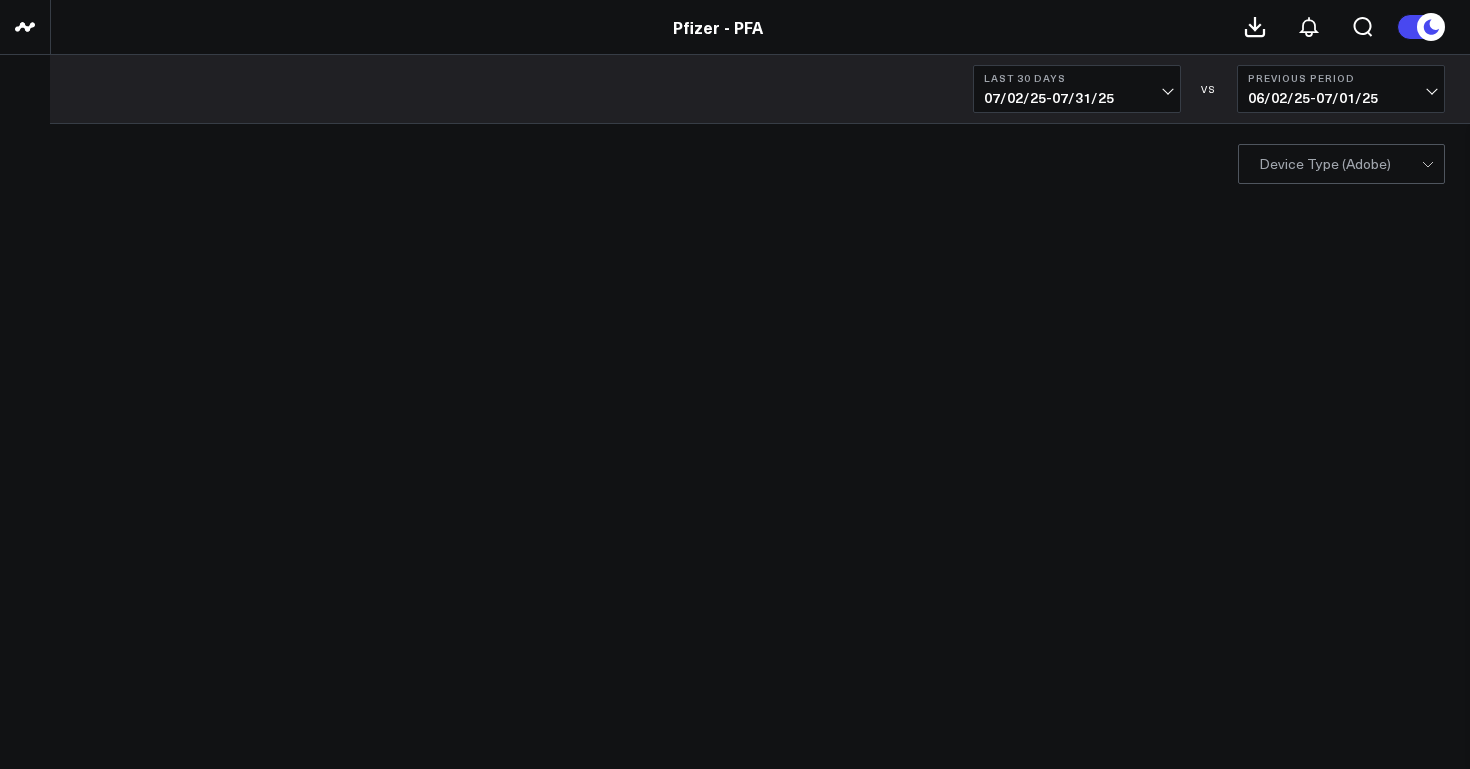 scroll, scrollTop: 0, scrollLeft: 0, axis: both 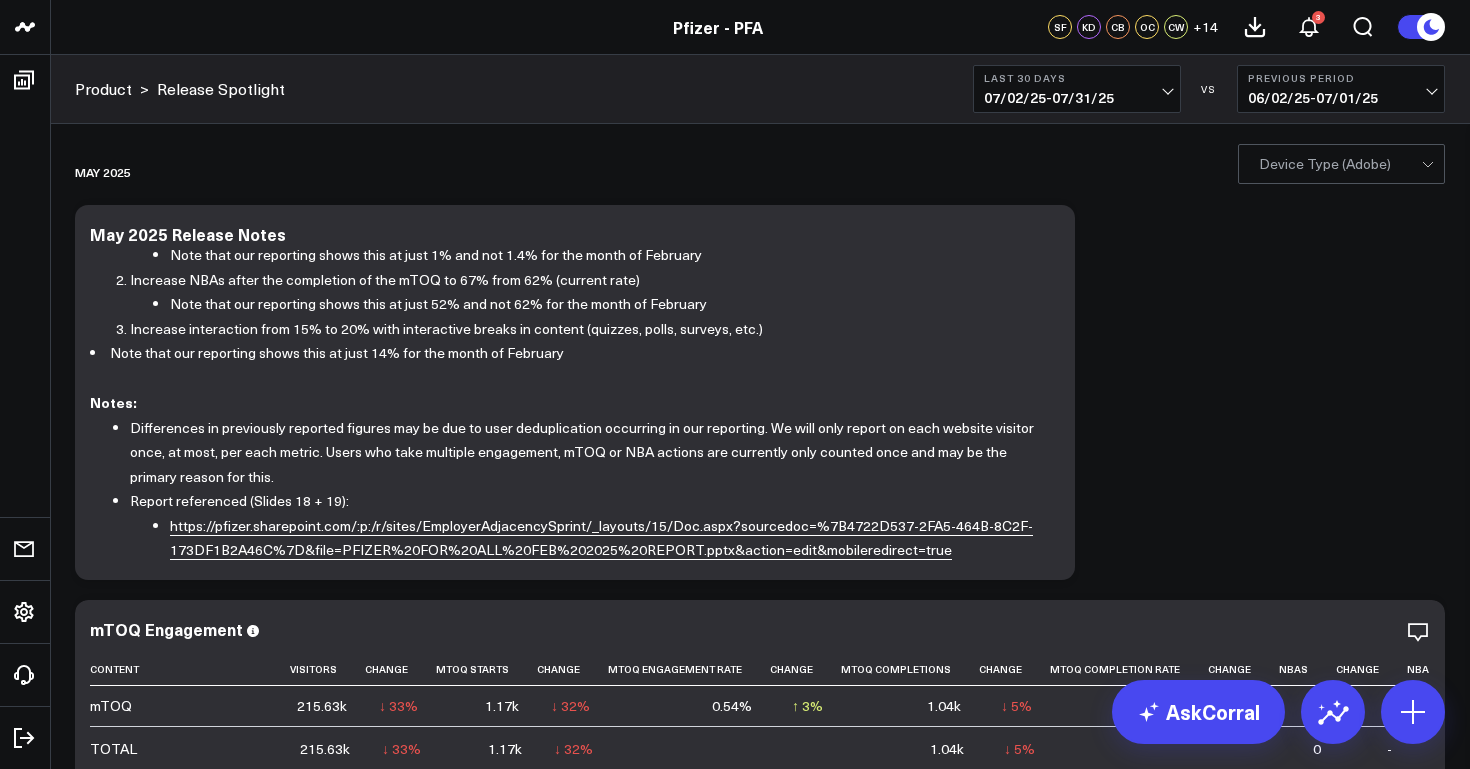 click on "07/02/25  -  07/31/25" at bounding box center [1077, 98] 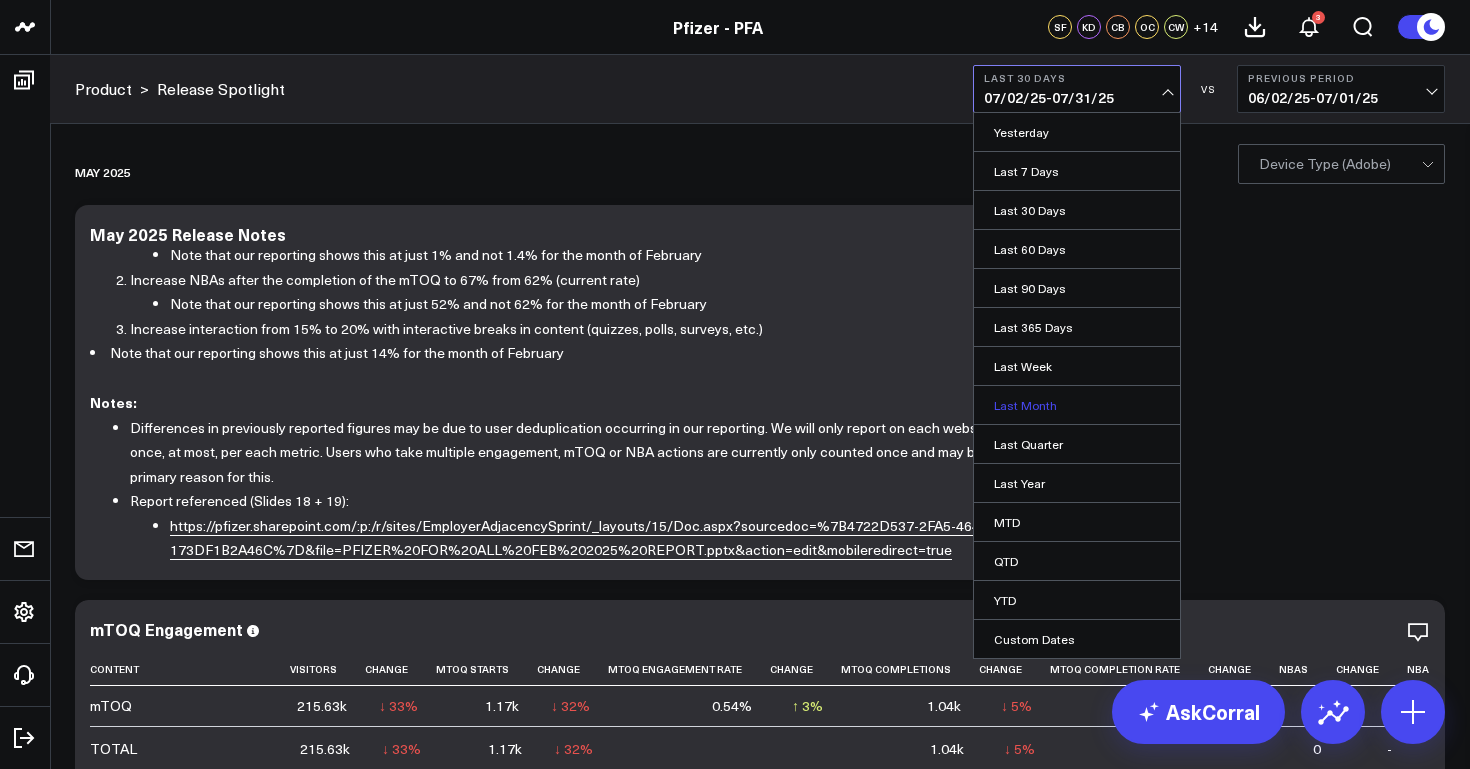 click on "Last Month" at bounding box center (1077, 405) 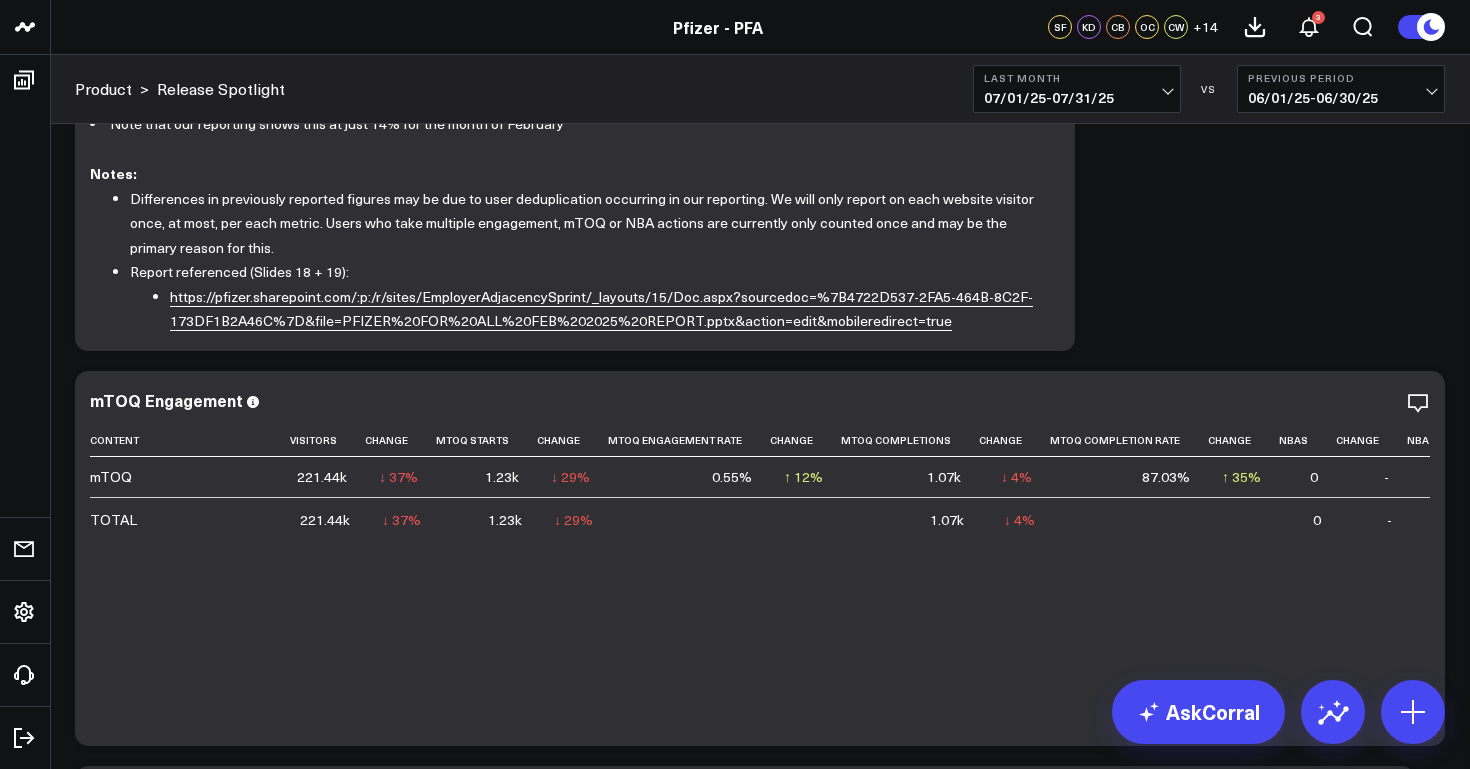 scroll, scrollTop: 230, scrollLeft: 0, axis: vertical 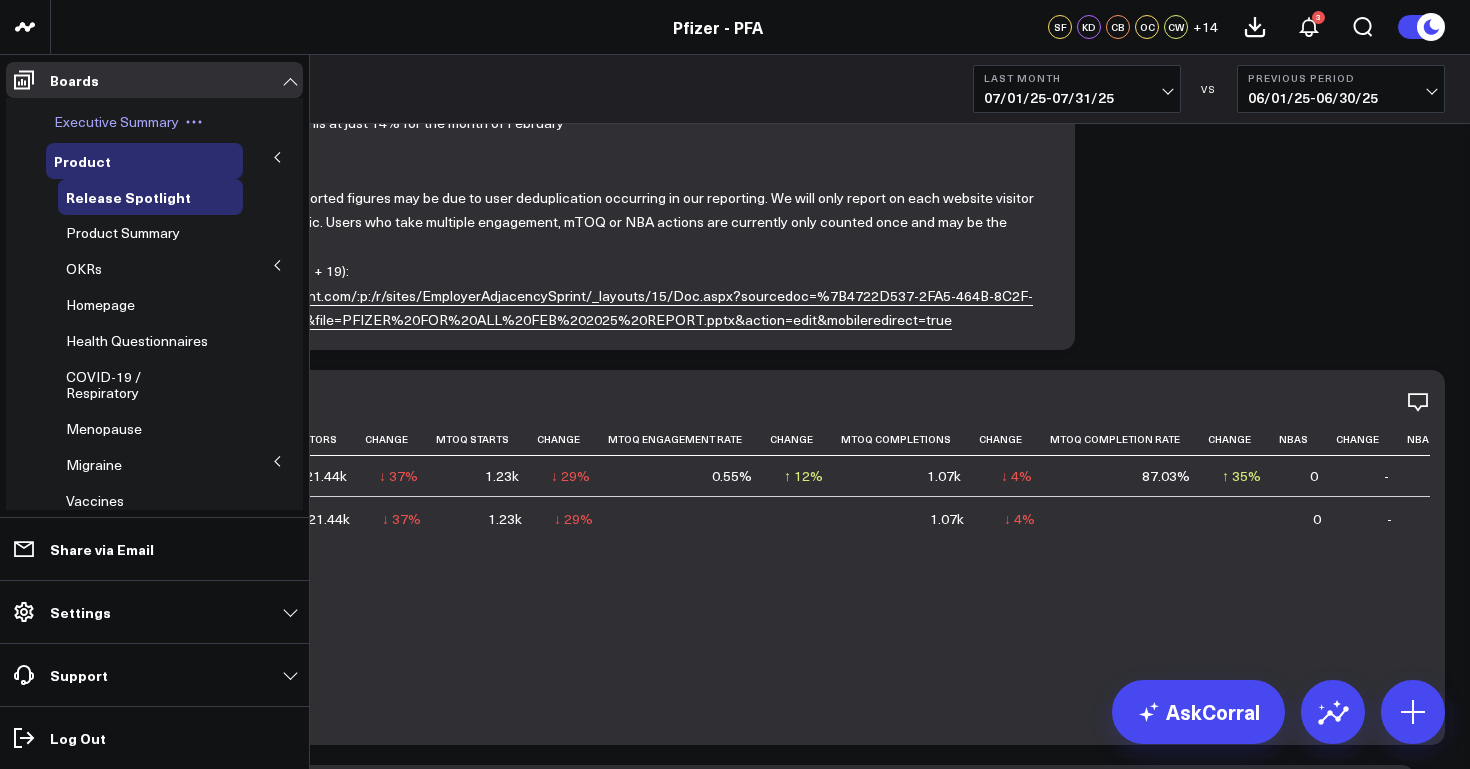 click on "Executive Summary" at bounding box center (116, 121) 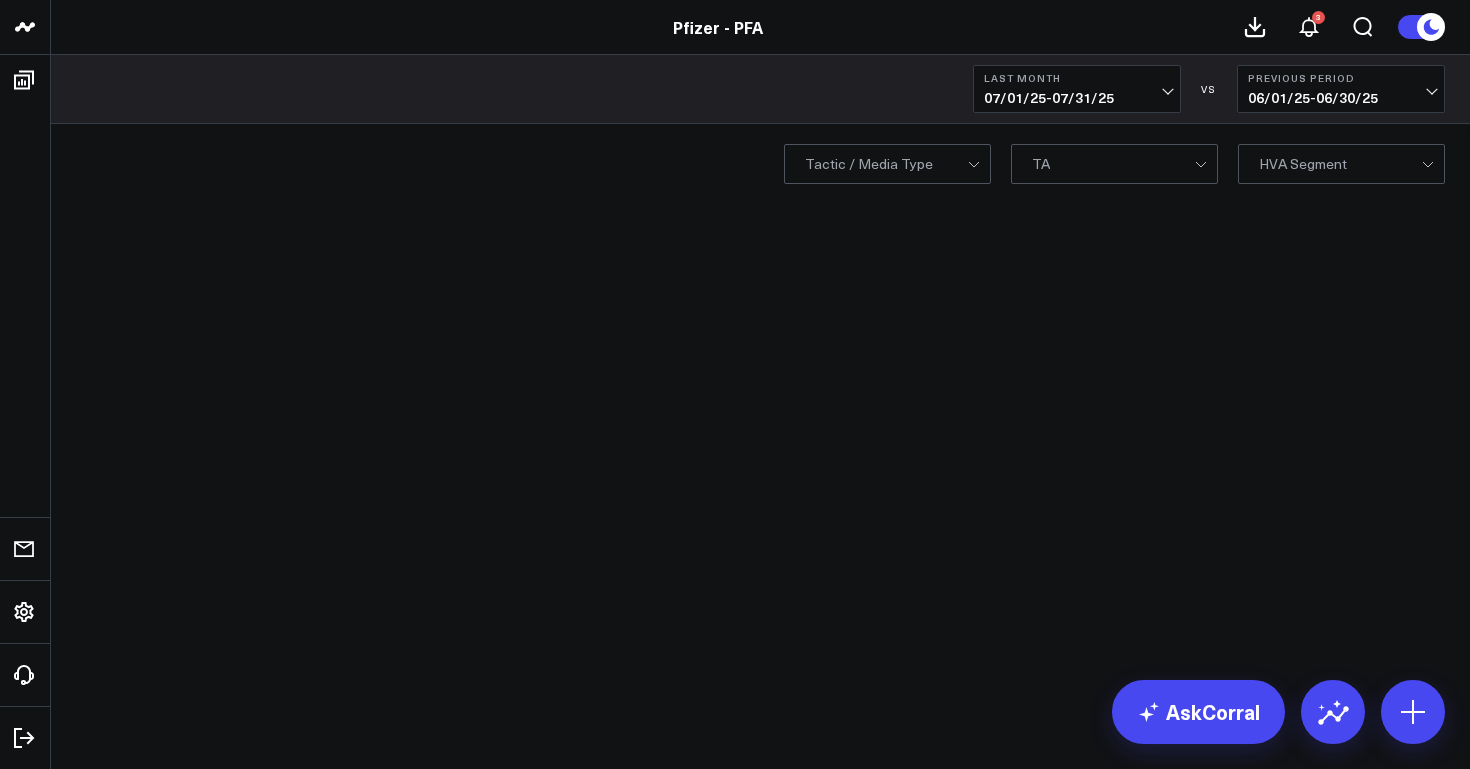 scroll, scrollTop: 0, scrollLeft: 0, axis: both 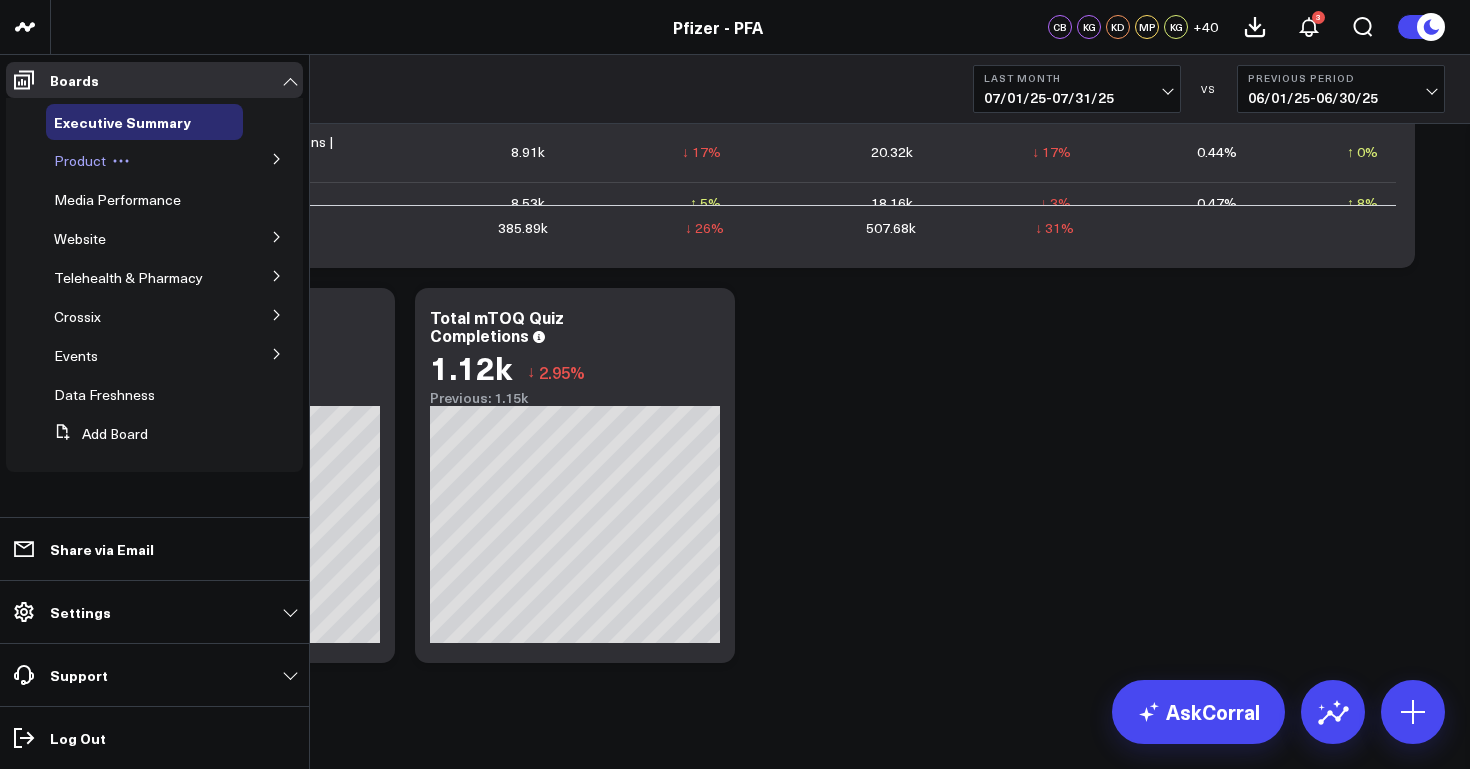 click on "Product" at bounding box center (80, 160) 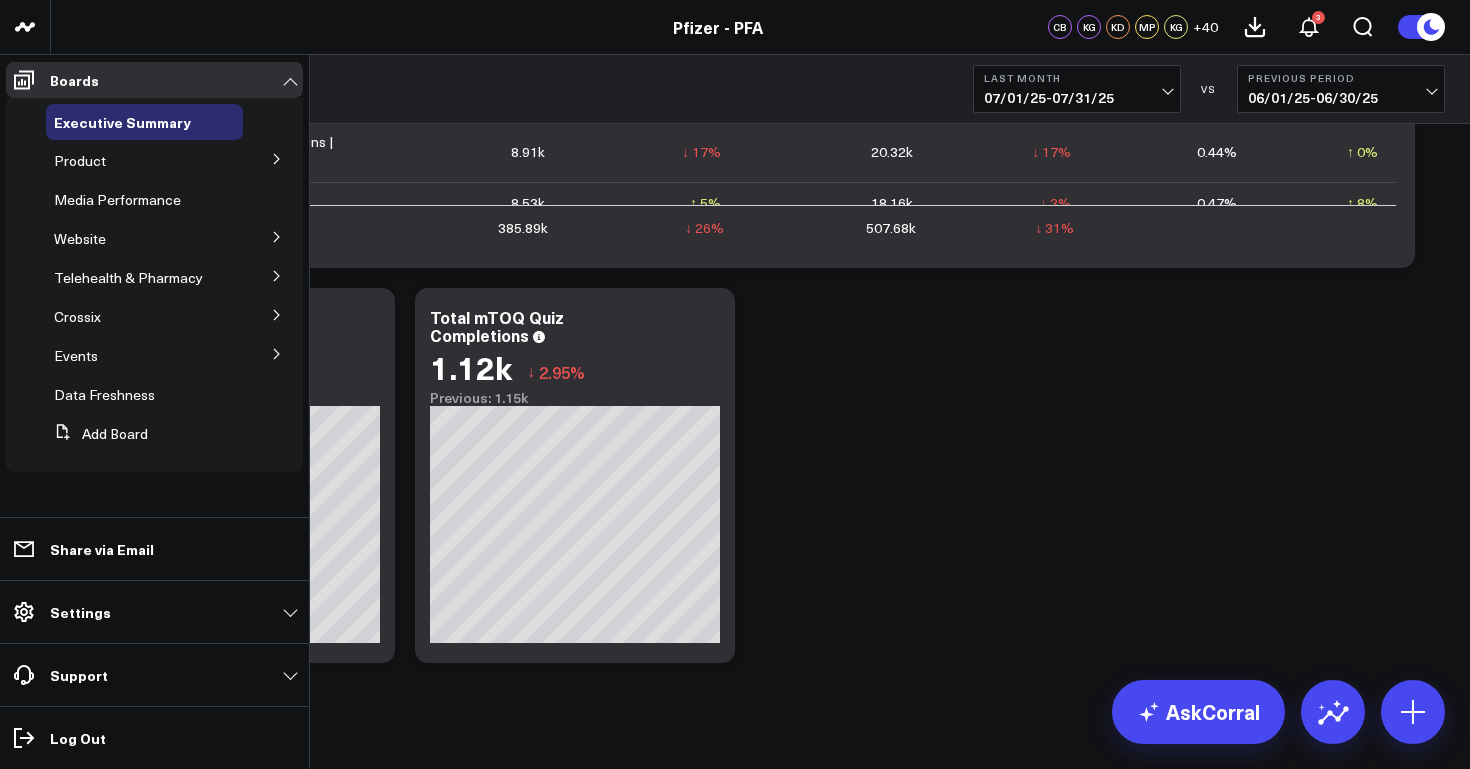 click 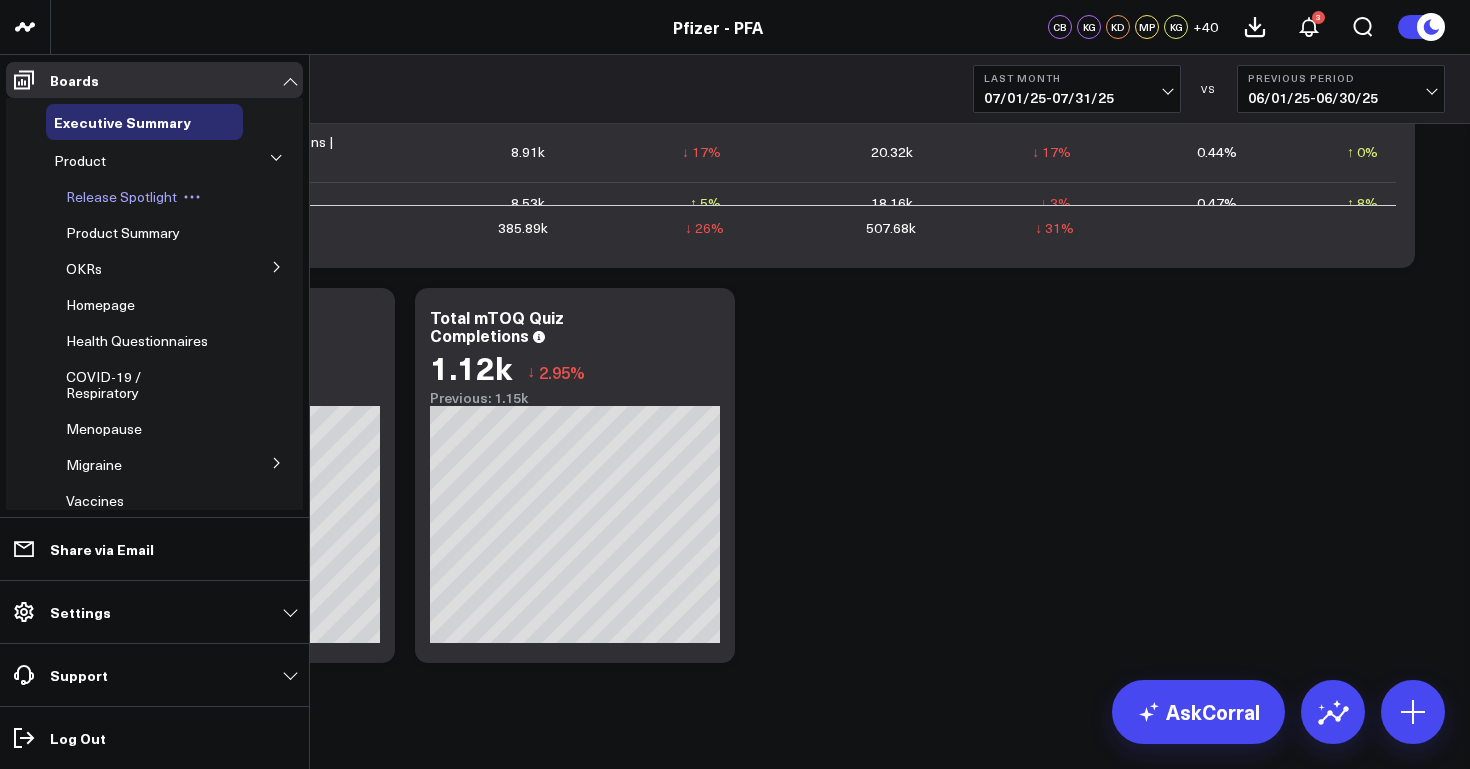 click on "Release Spotlight" at bounding box center [121, 196] 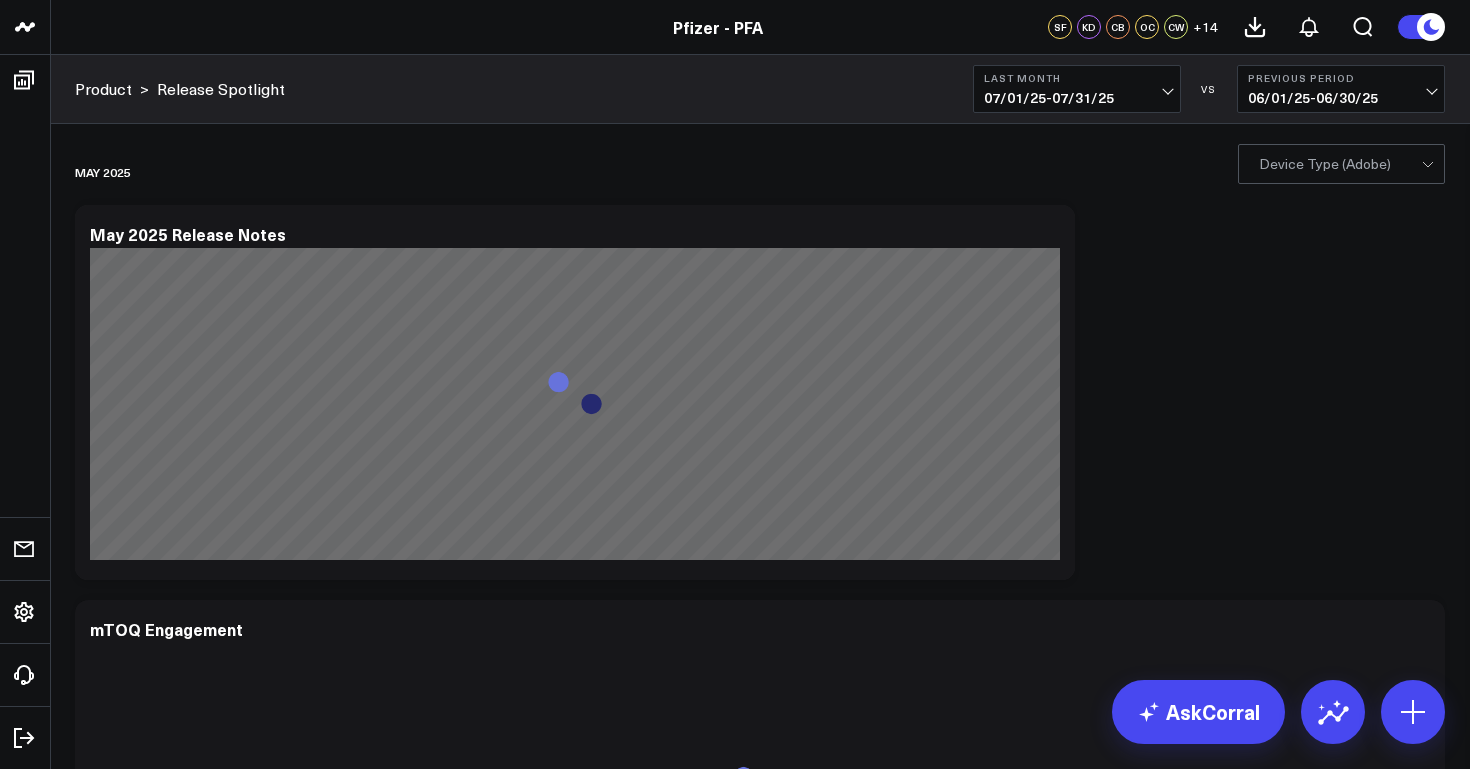 scroll, scrollTop: 0, scrollLeft: 0, axis: both 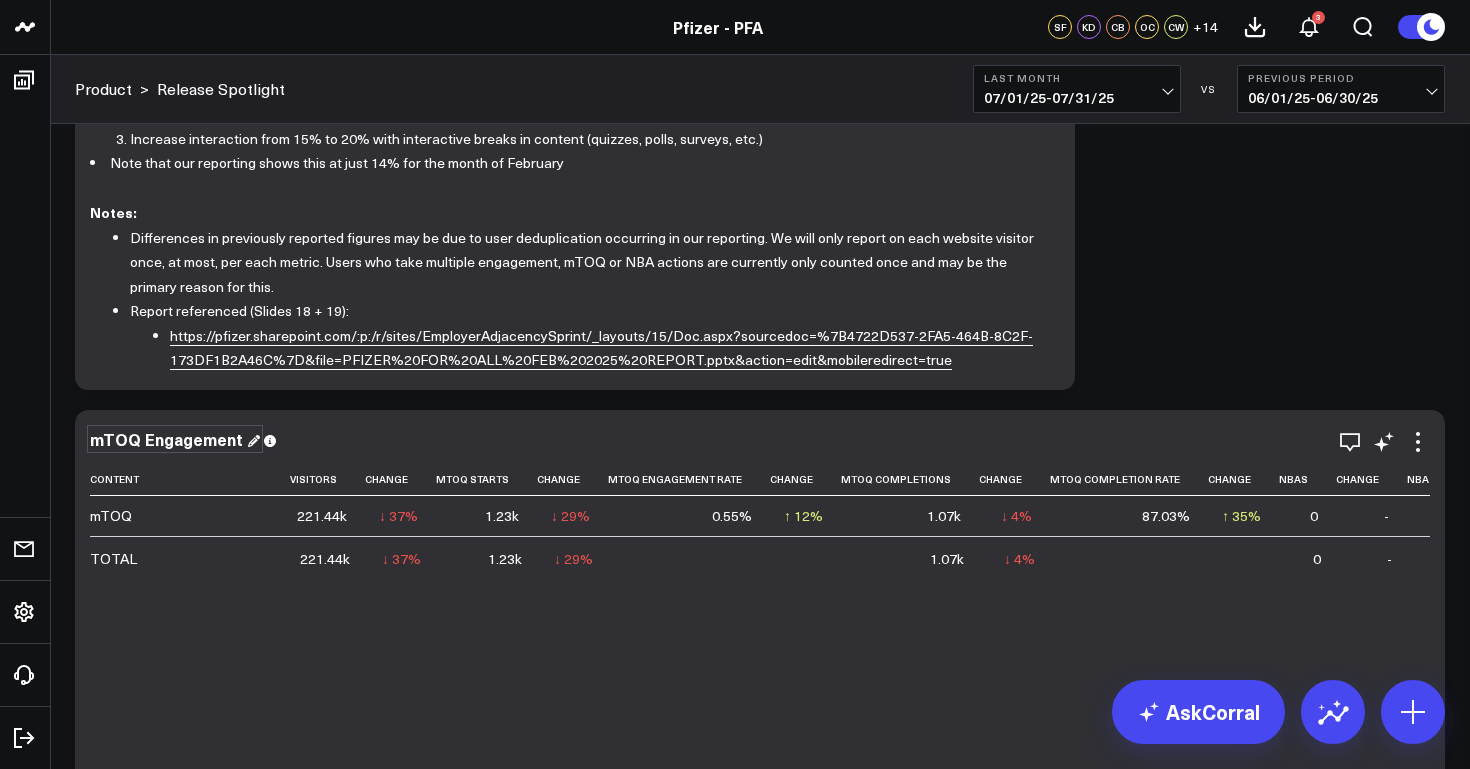 drag, startPoint x: 235, startPoint y: 441, endPoint x: 201, endPoint y: 439, distance: 34.058773 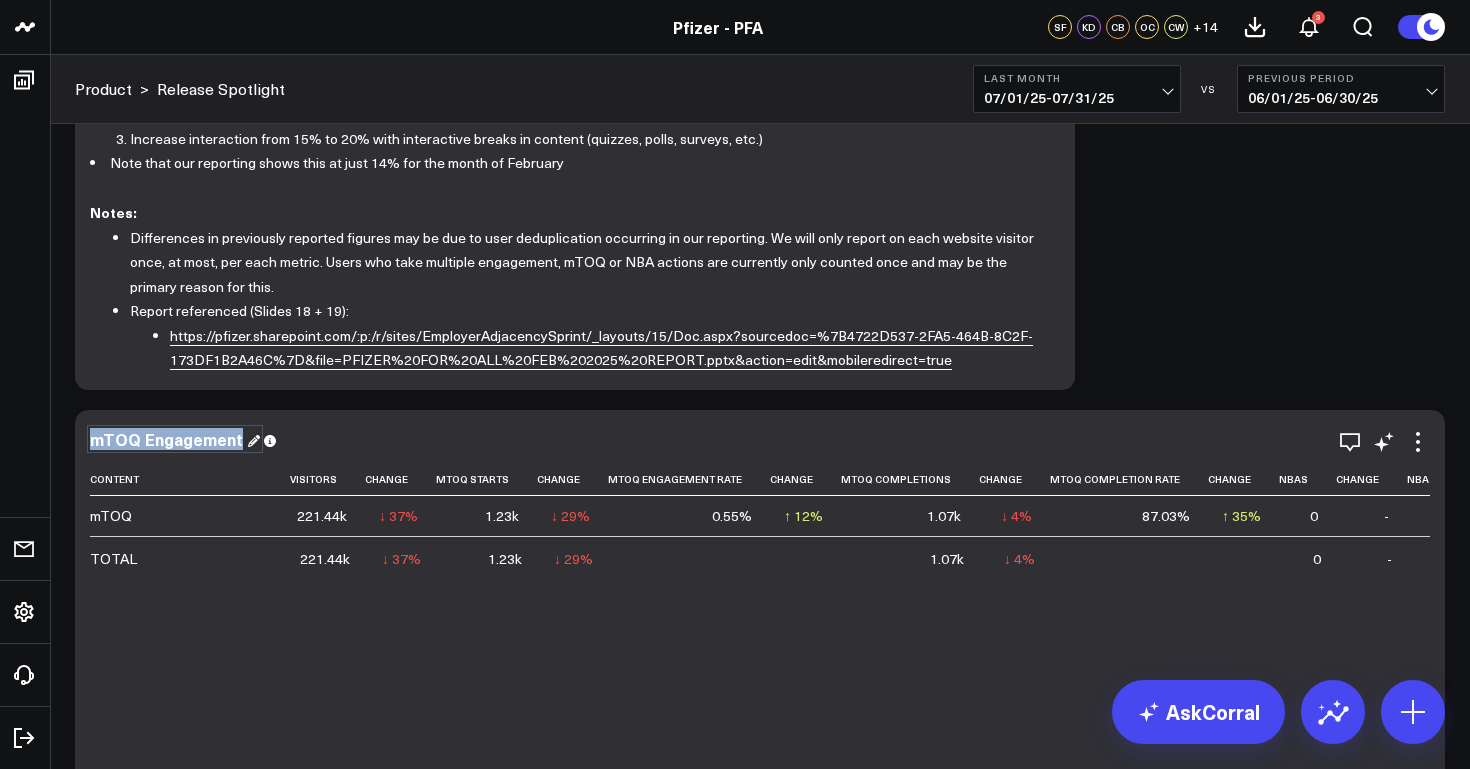 drag, startPoint x: 239, startPoint y: 438, endPoint x: 87, endPoint y: 446, distance: 152.21039 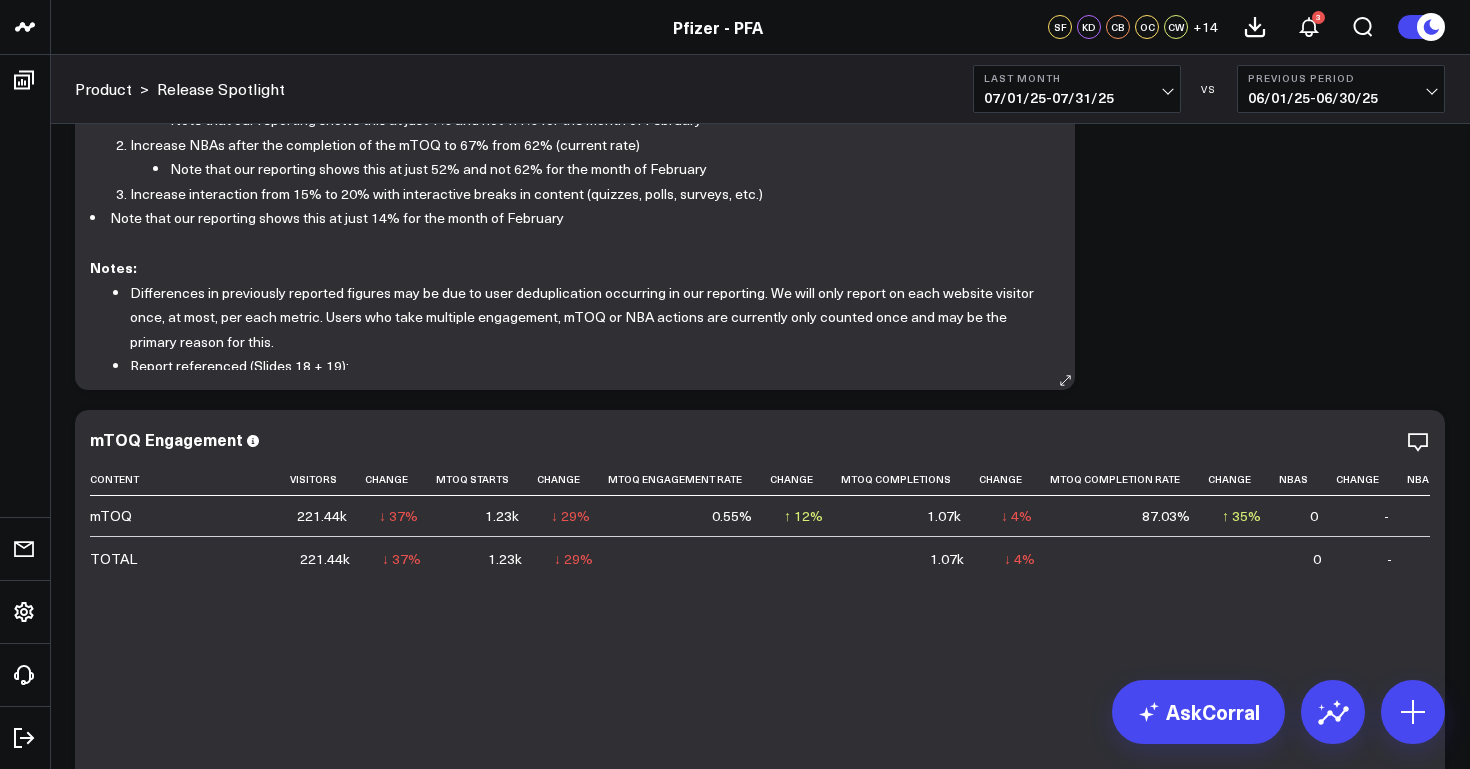 scroll, scrollTop: 55, scrollLeft: 0, axis: vertical 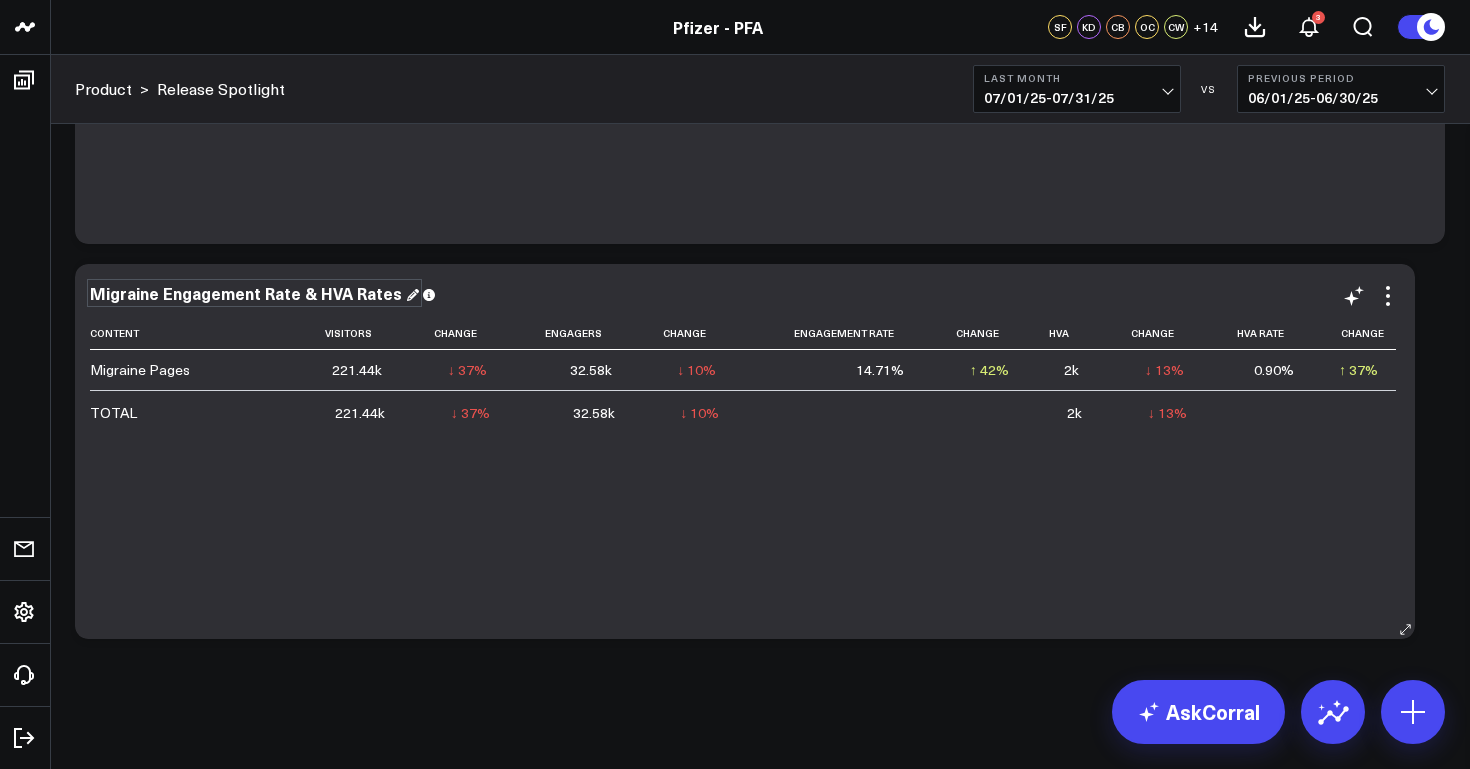 click on "Migraine Engagement Rate & HVA Rates" at bounding box center (254, 293) 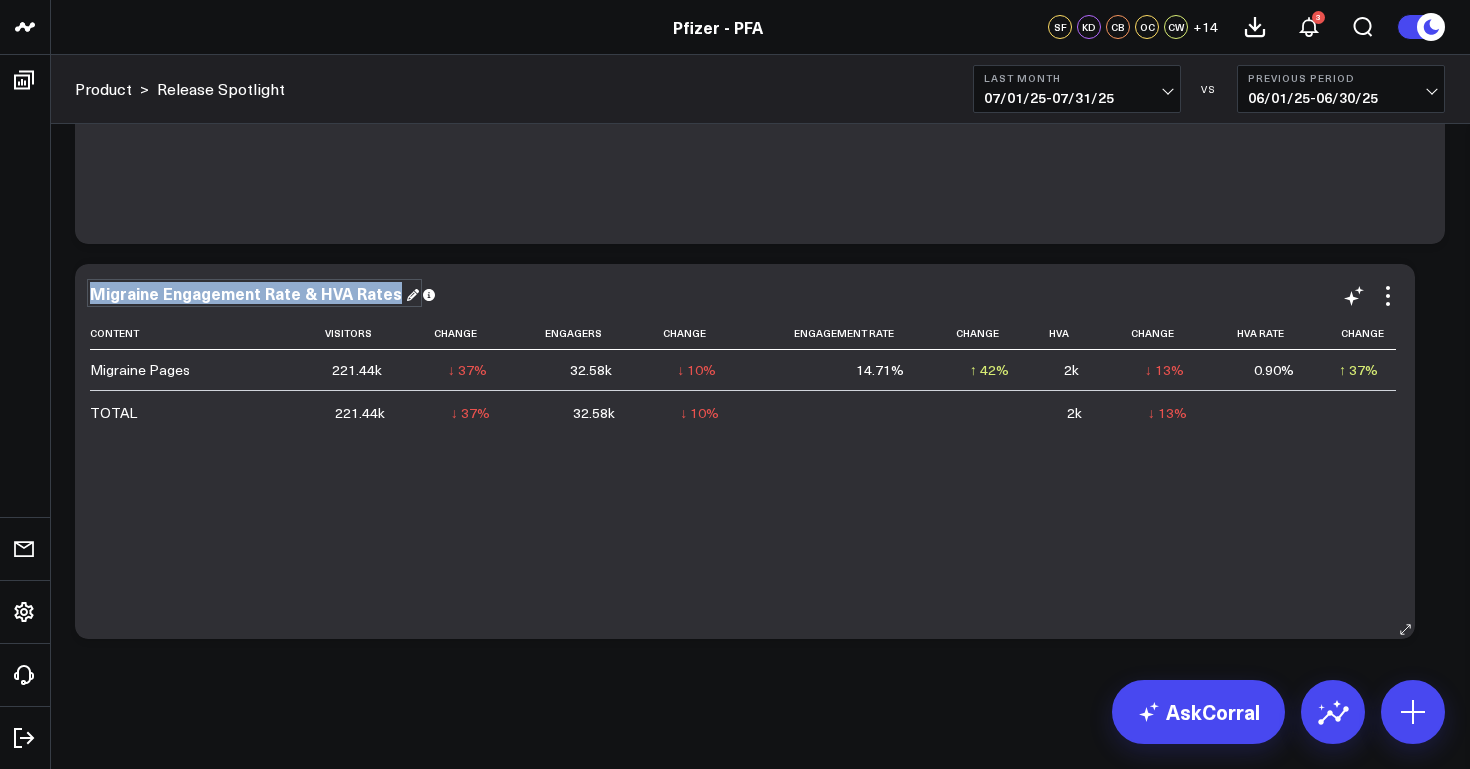 drag, startPoint x: 394, startPoint y: 294, endPoint x: 84, endPoint y: 282, distance: 310.23218 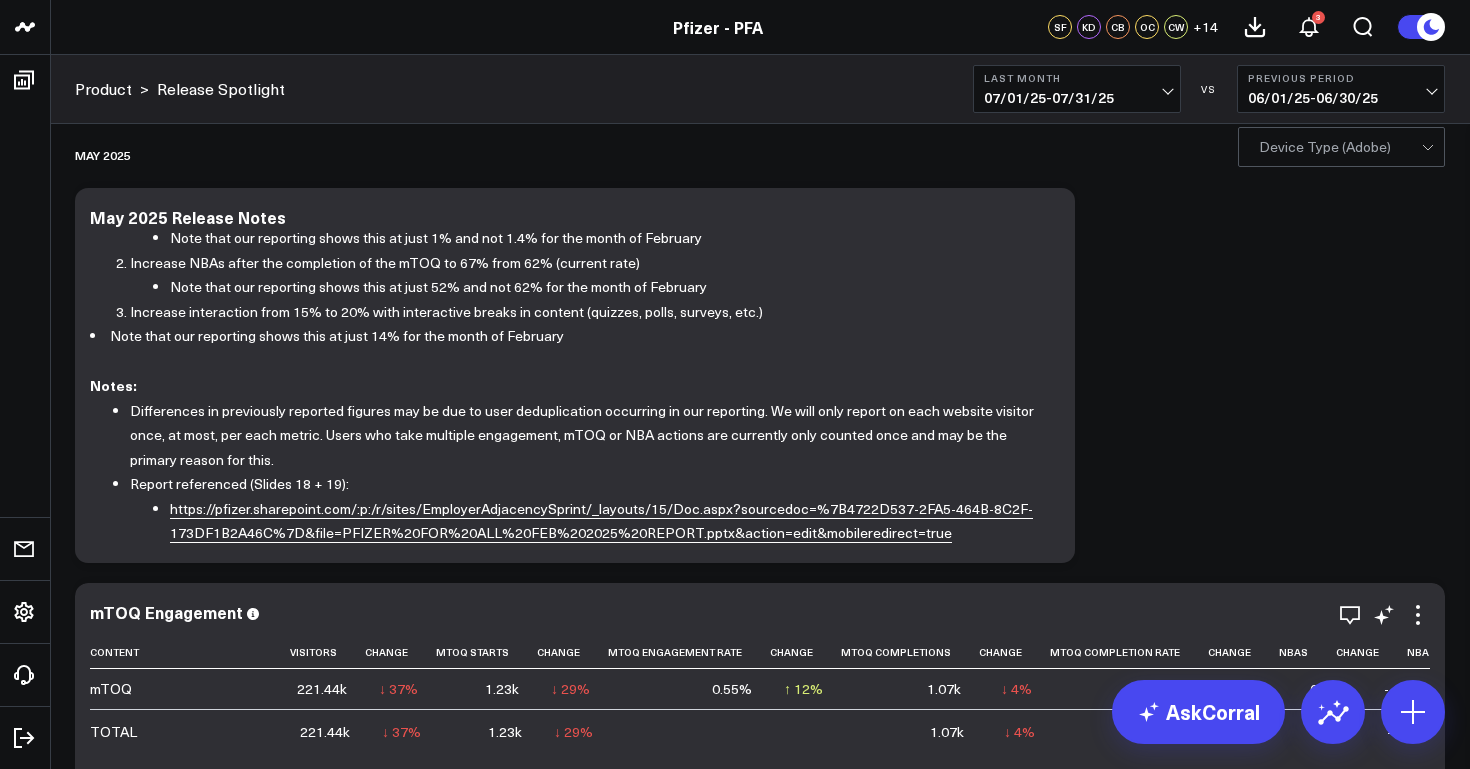 scroll, scrollTop: 0, scrollLeft: 0, axis: both 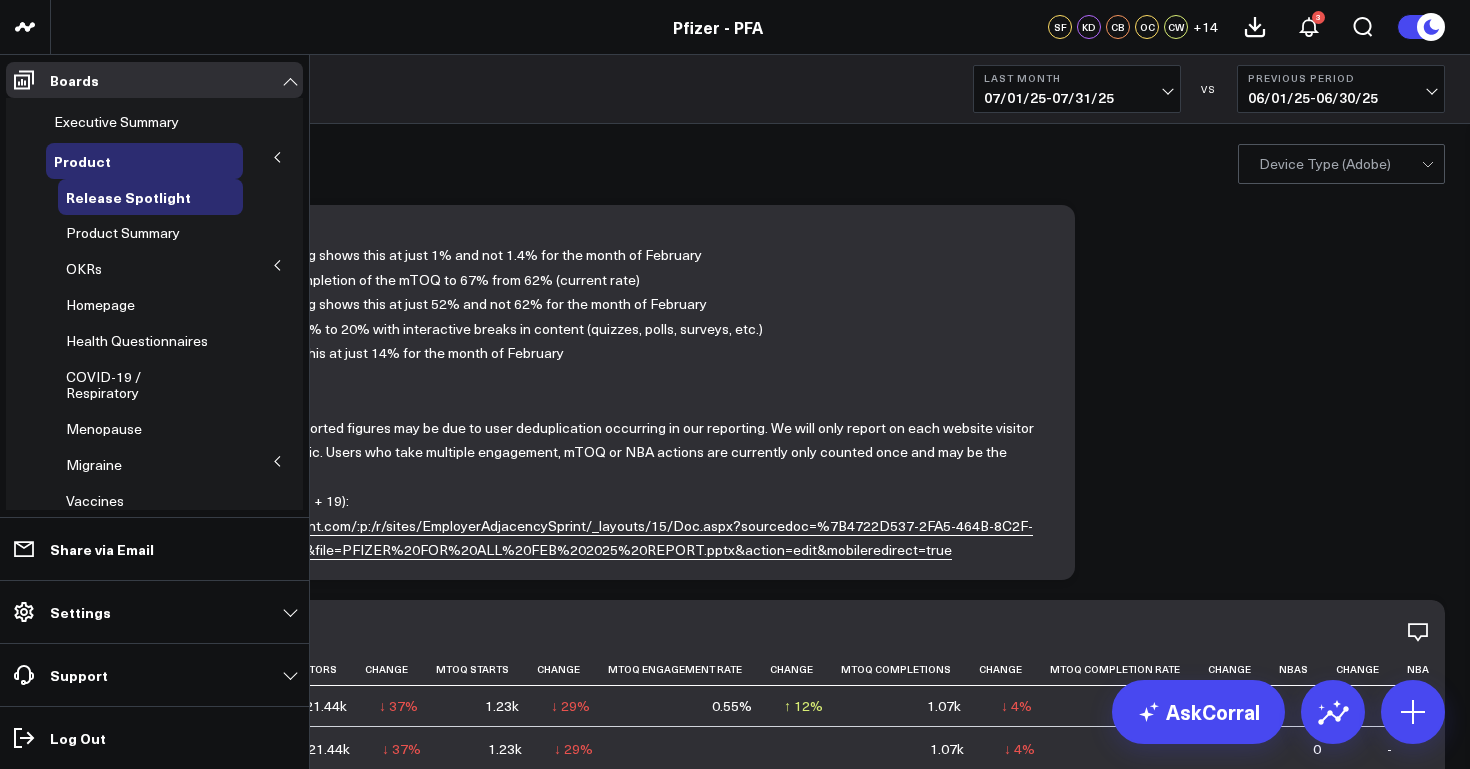 click 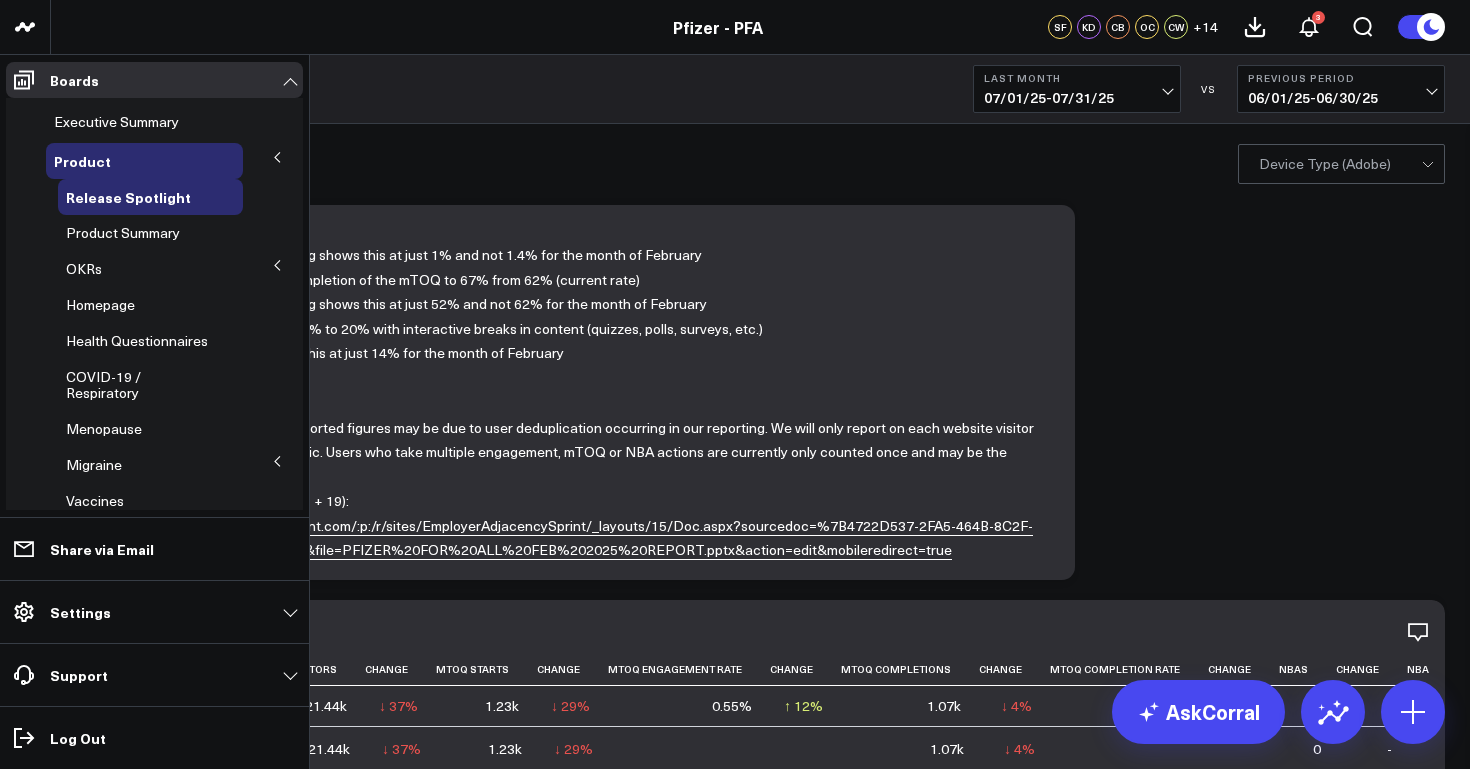 click 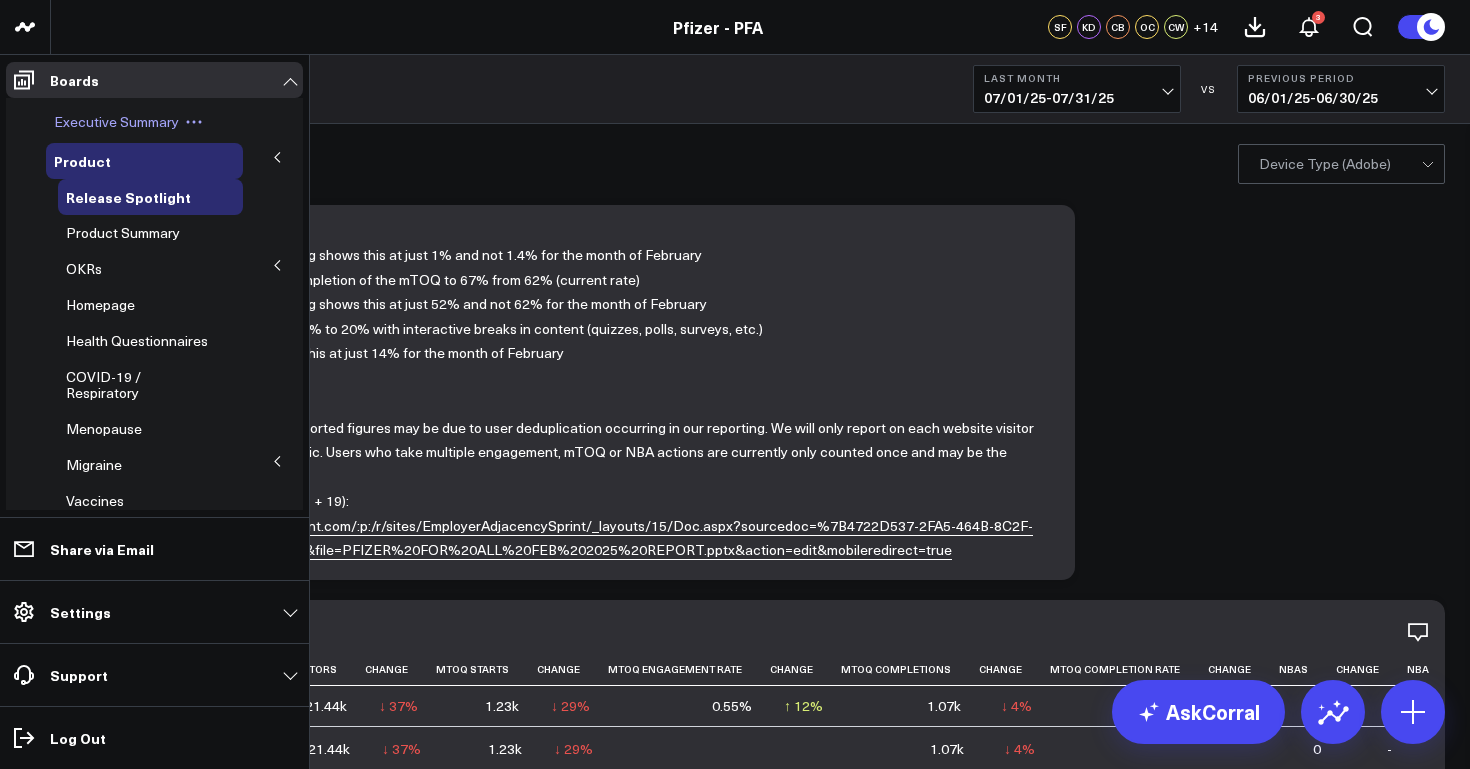 click on "Executive Summary" at bounding box center [144, 122] 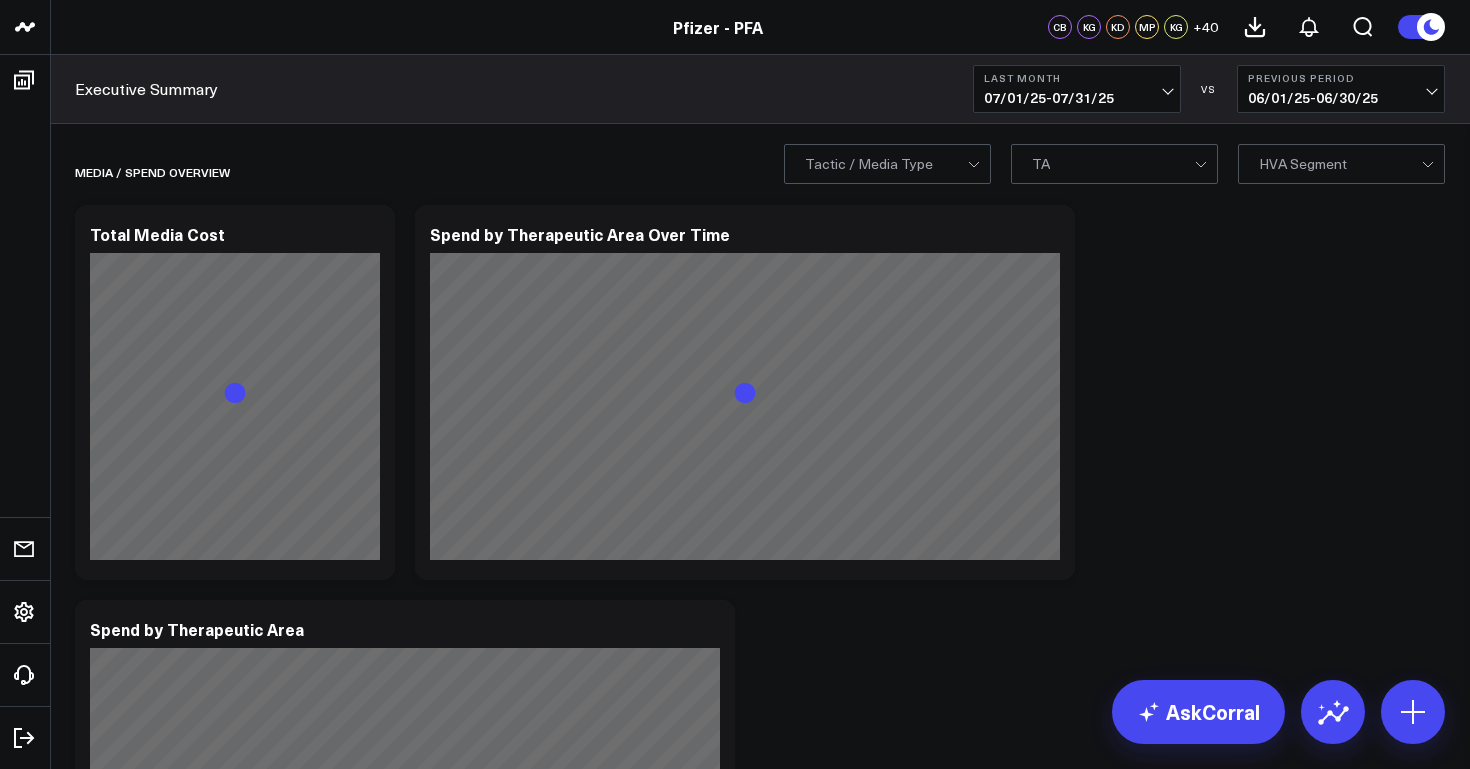 scroll, scrollTop: 0, scrollLeft: 0, axis: both 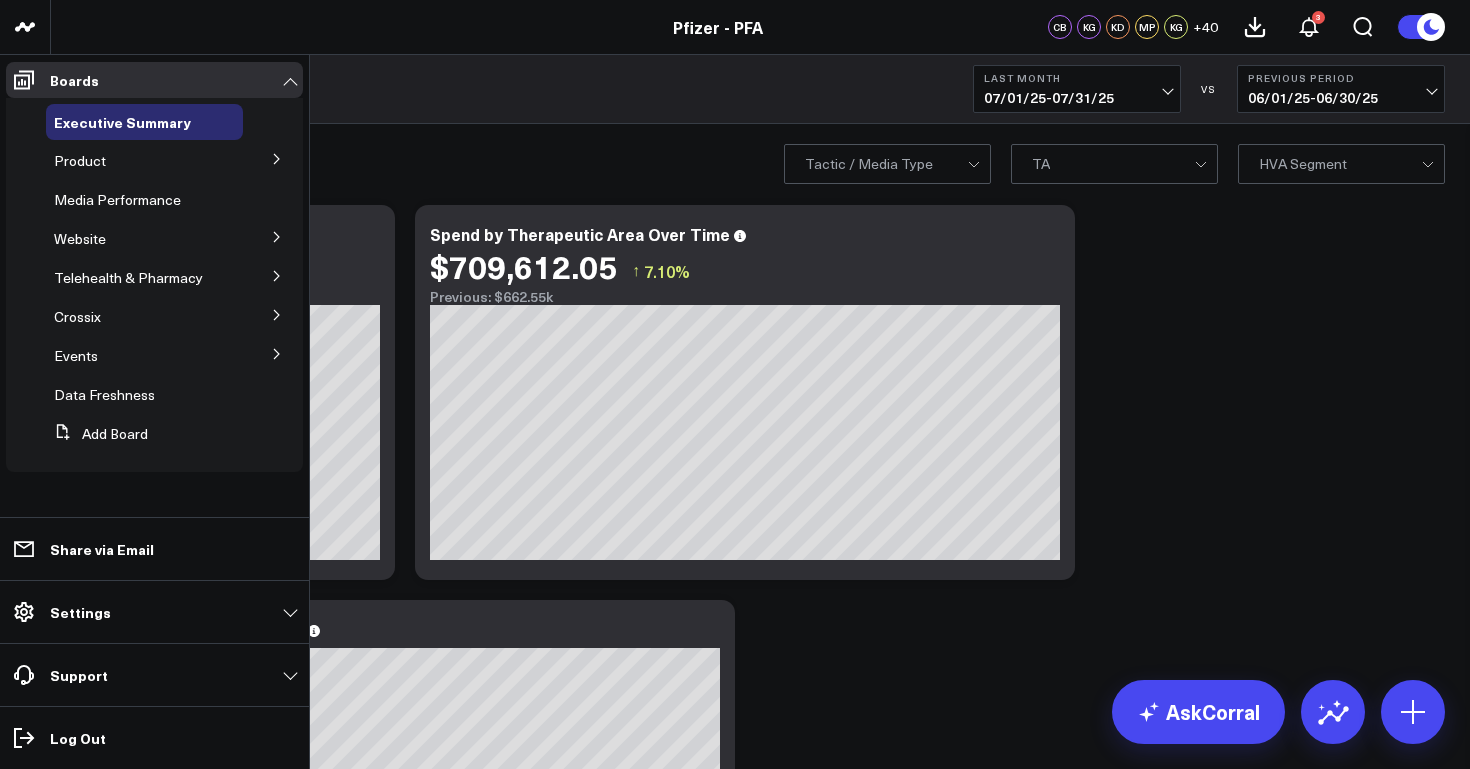 click 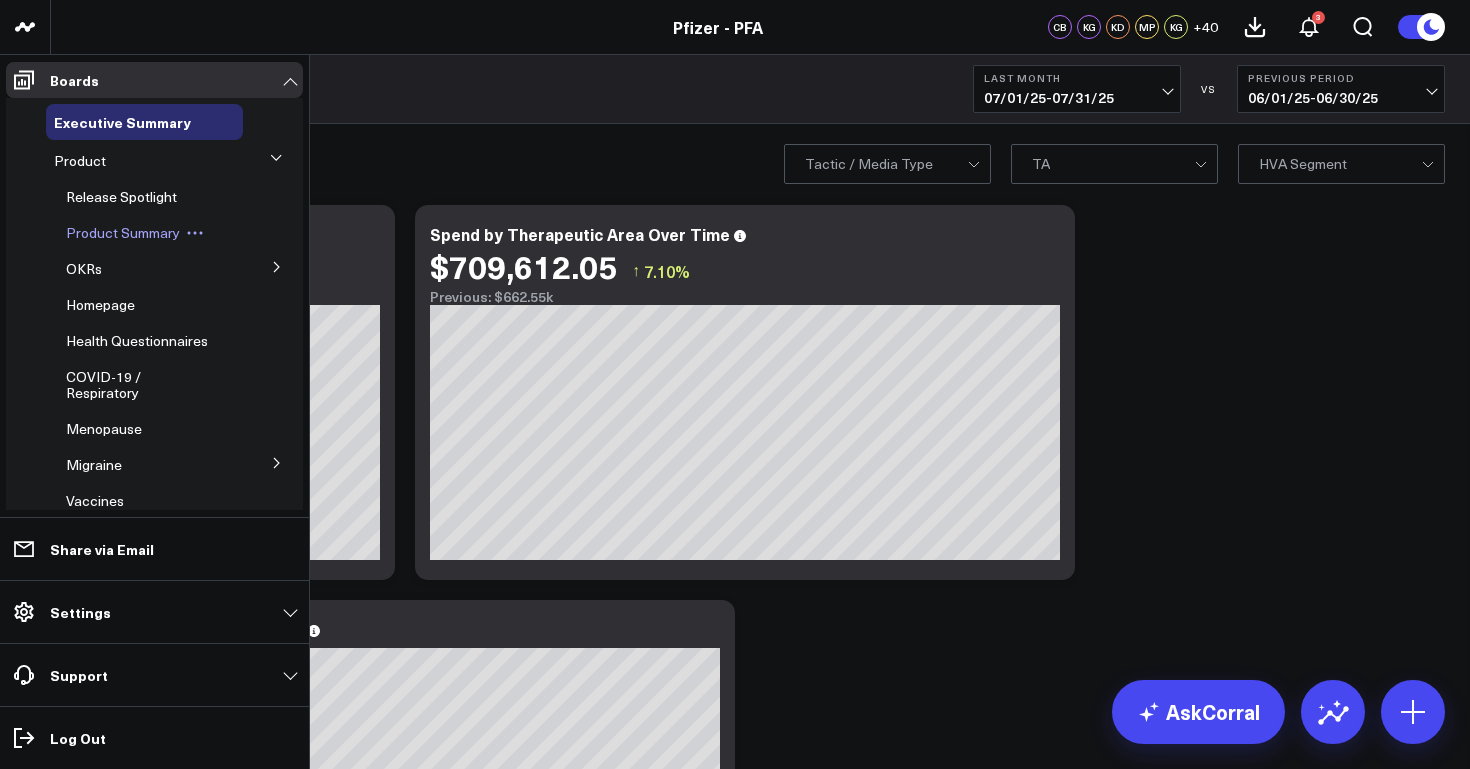 click on "Product Summary" at bounding box center (123, 232) 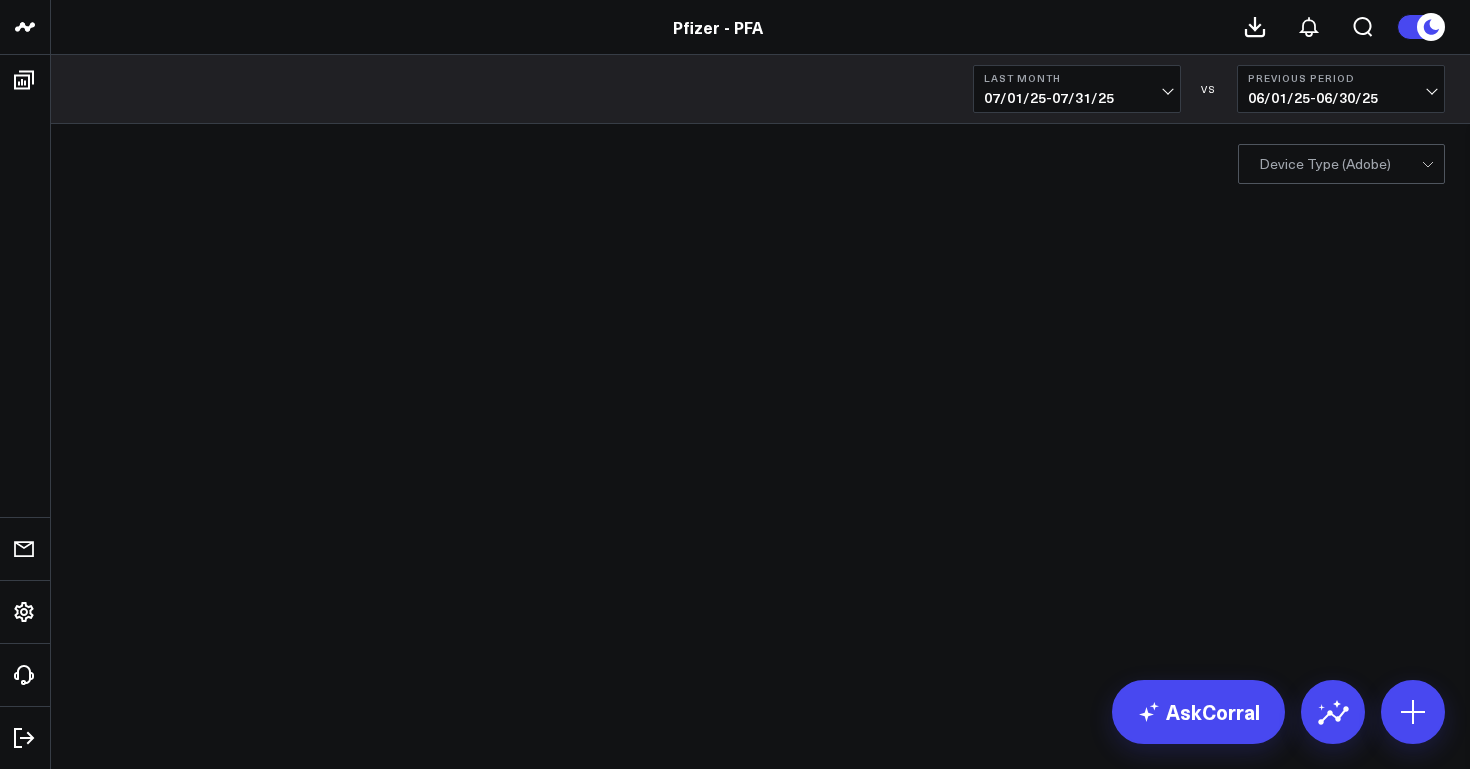 scroll, scrollTop: 0, scrollLeft: 0, axis: both 